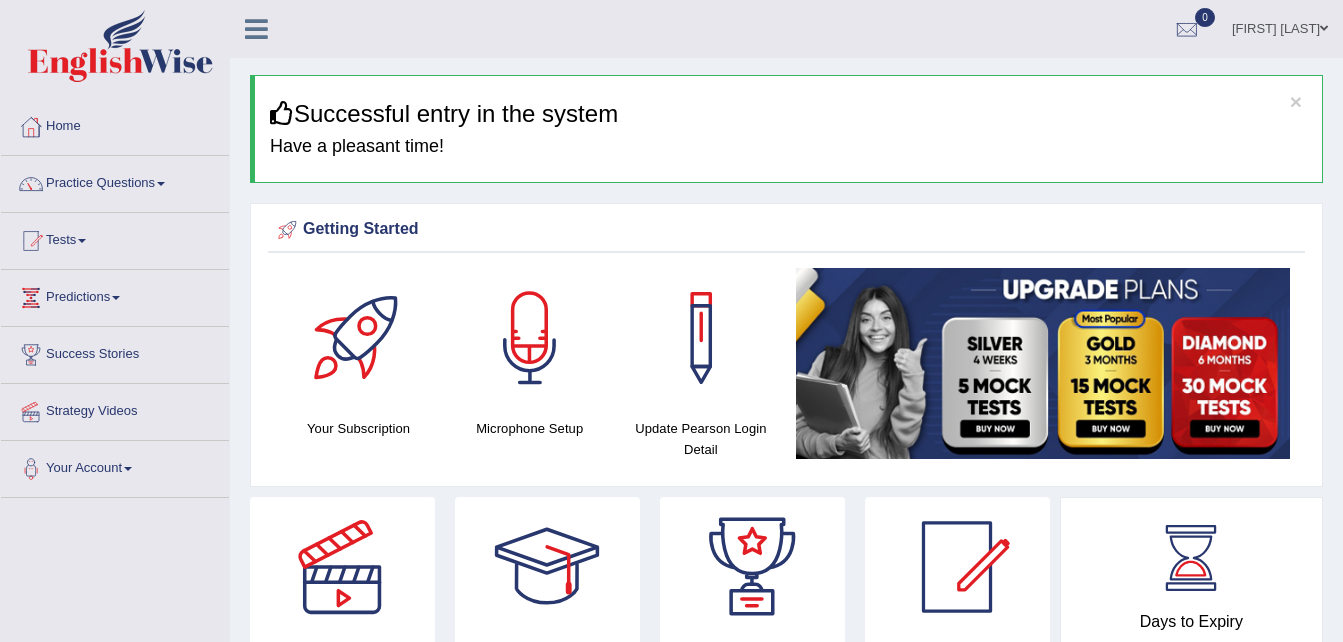 scroll, scrollTop: 1700, scrollLeft: 0, axis: vertical 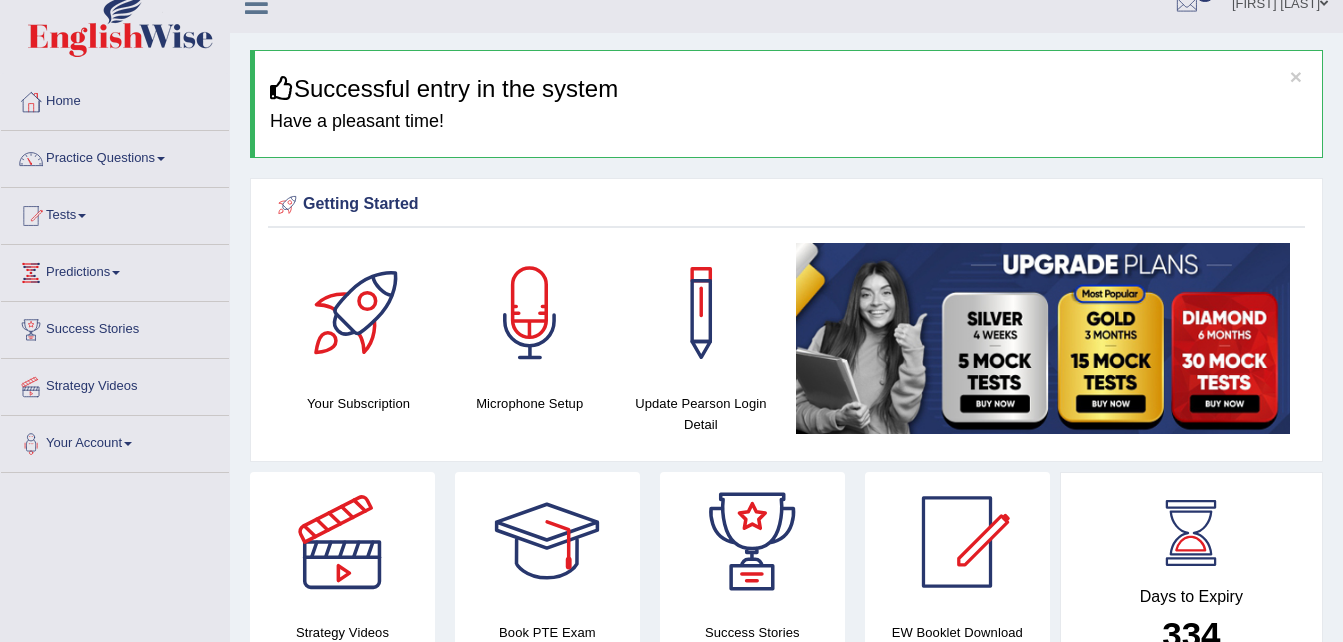 click at bounding box center [161, 159] 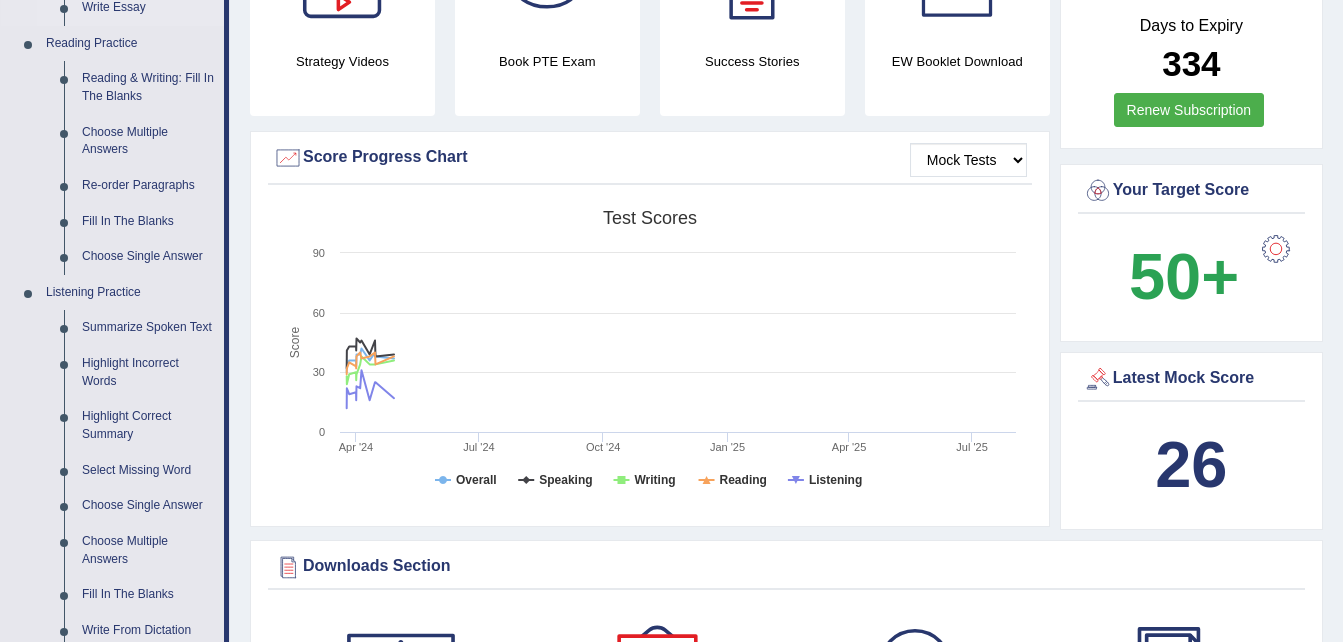 scroll, scrollTop: 425, scrollLeft: 0, axis: vertical 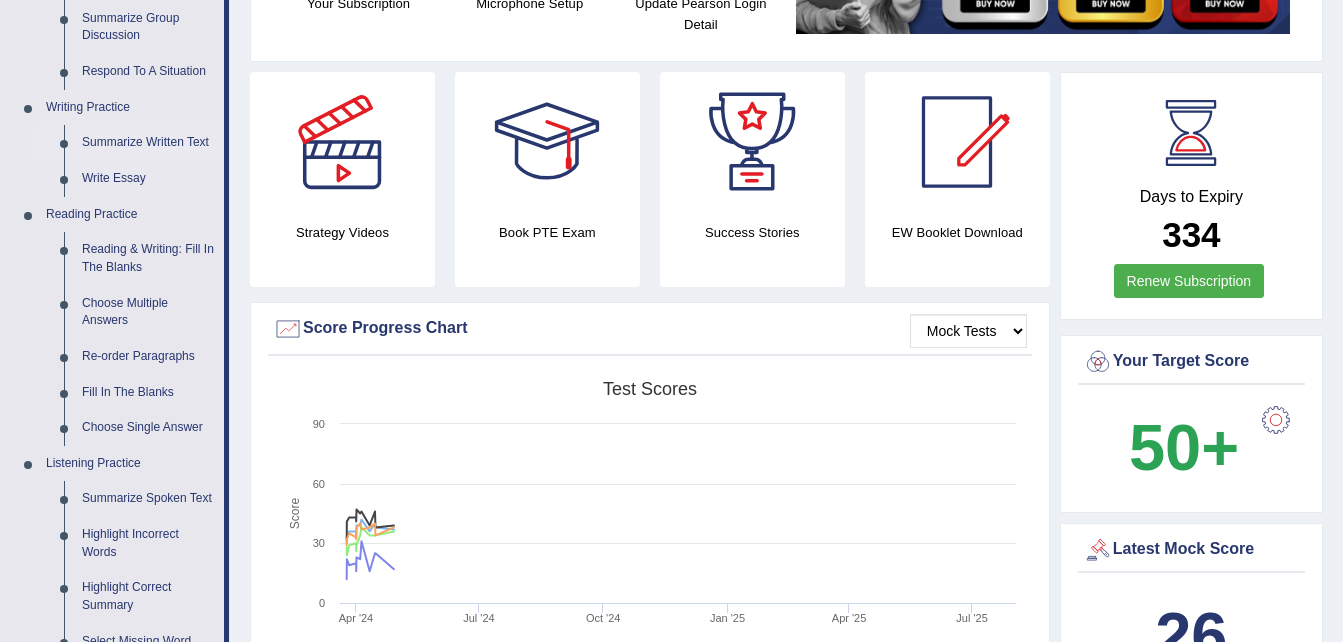 click on "Summarize Written Text" at bounding box center (148, 143) 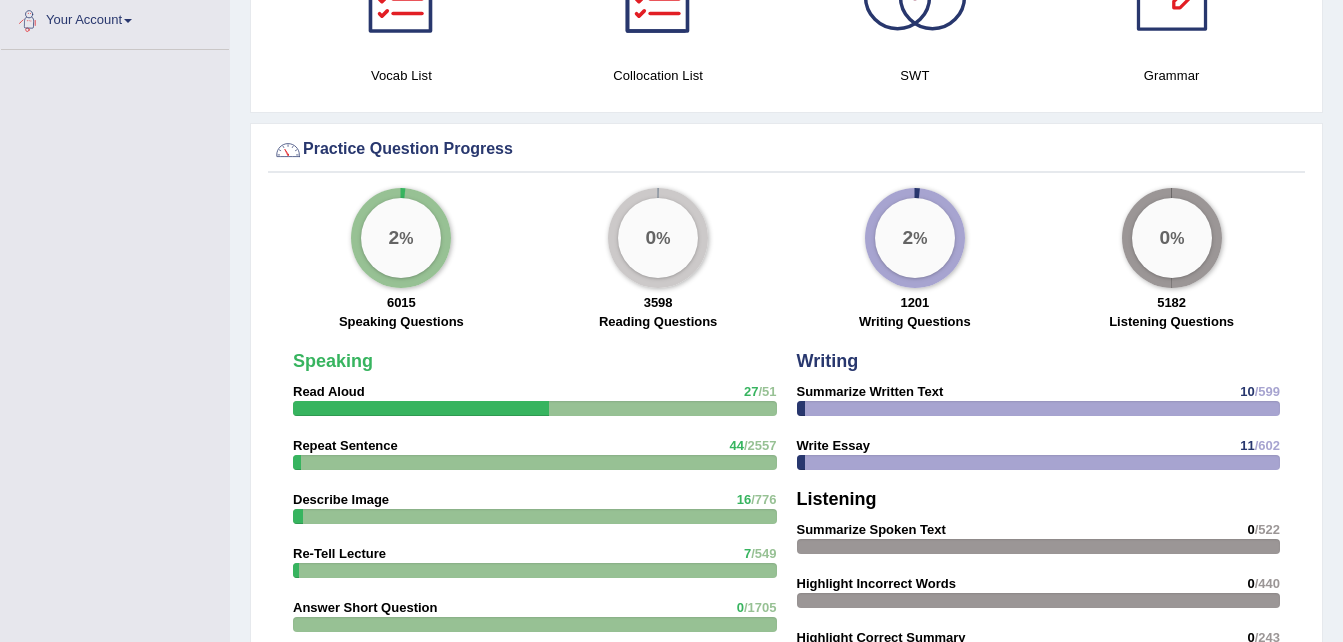scroll, scrollTop: 1436, scrollLeft: 0, axis: vertical 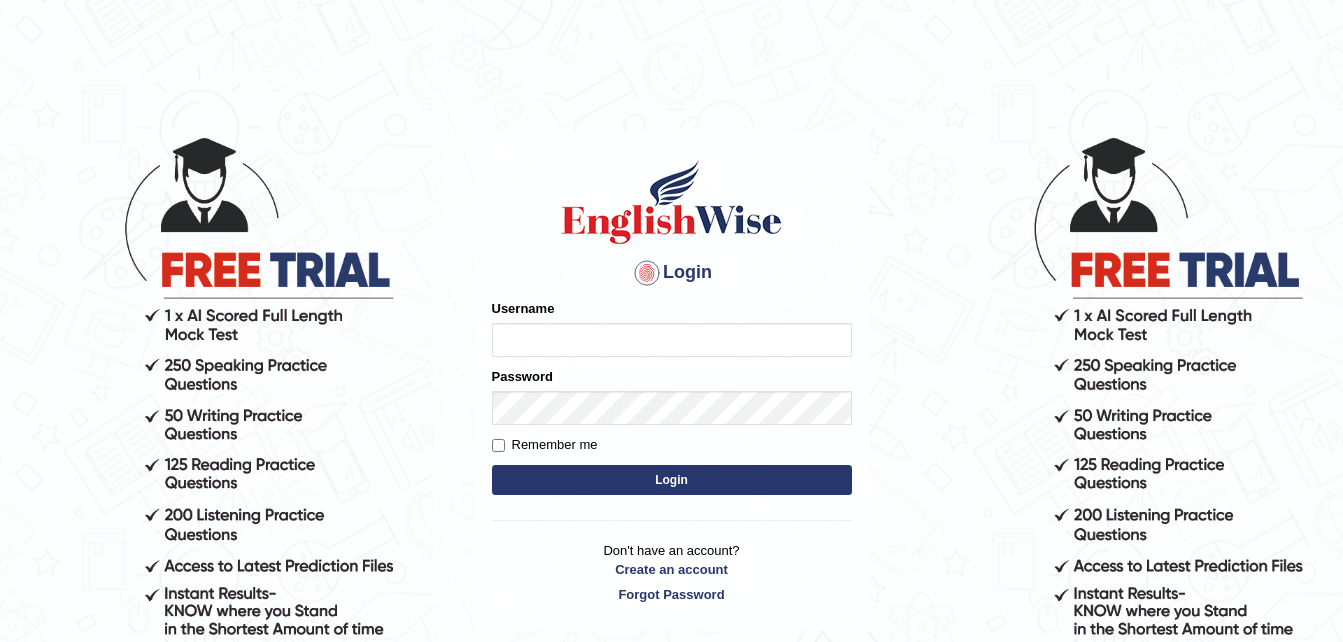 type on "Narendrasingh" 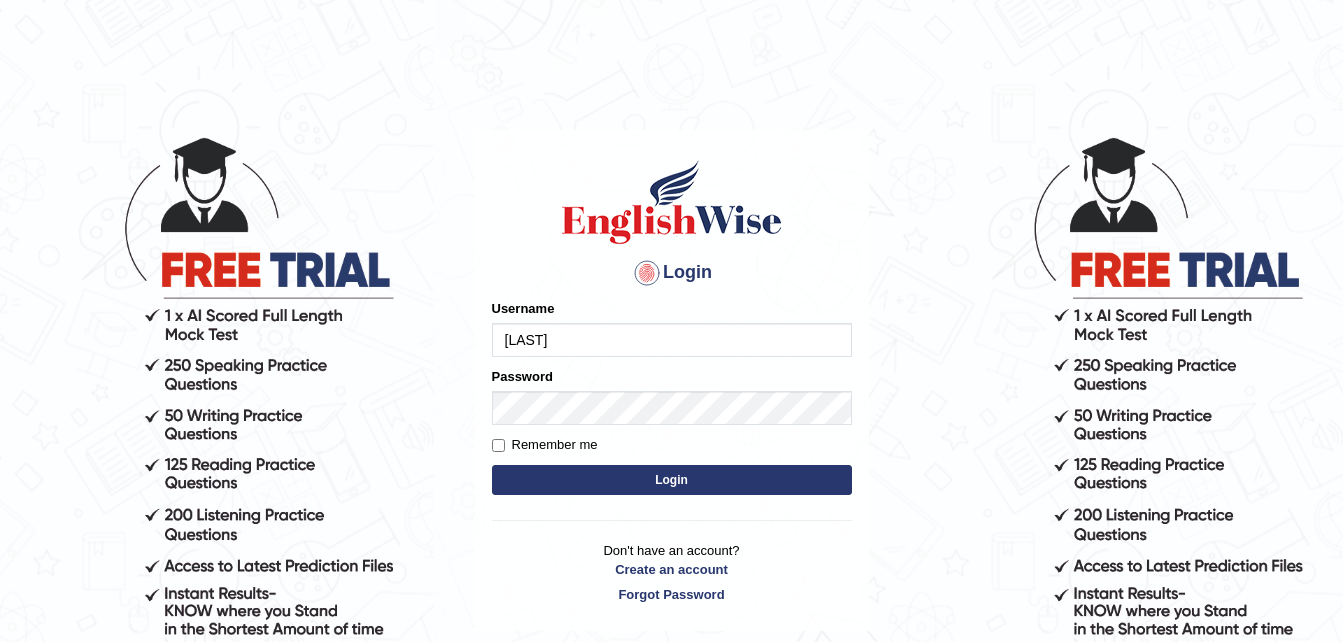 click on "Login" at bounding box center (672, 480) 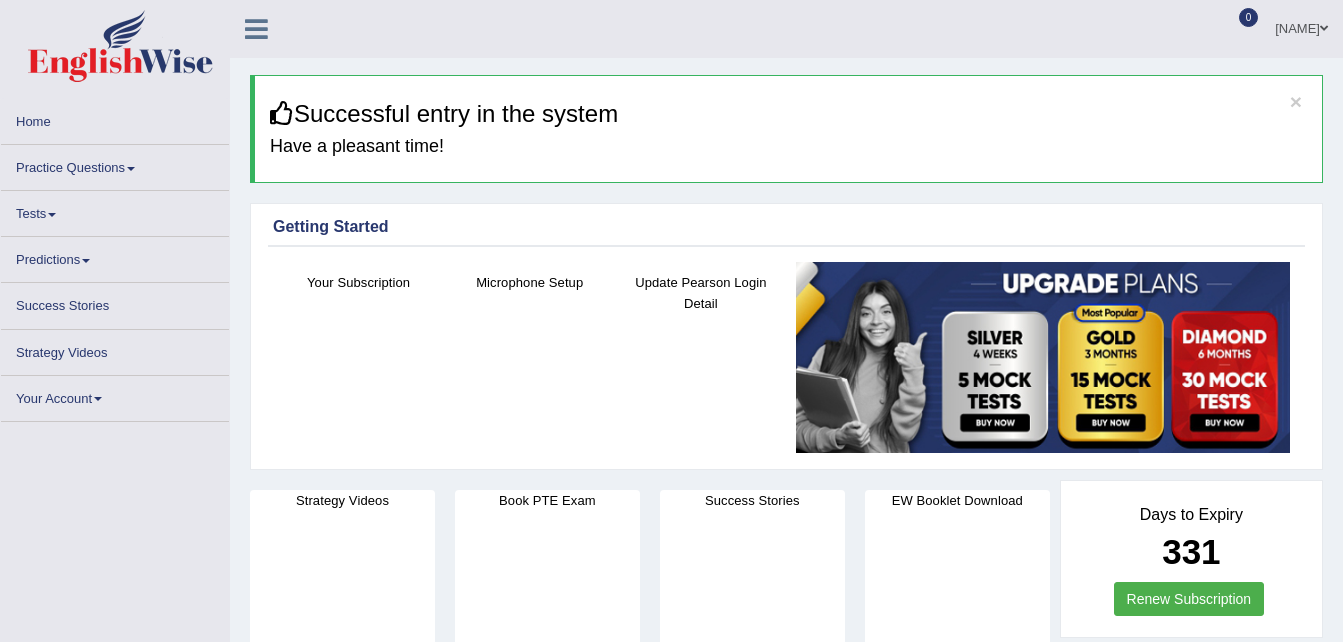 scroll, scrollTop: 0, scrollLeft: 0, axis: both 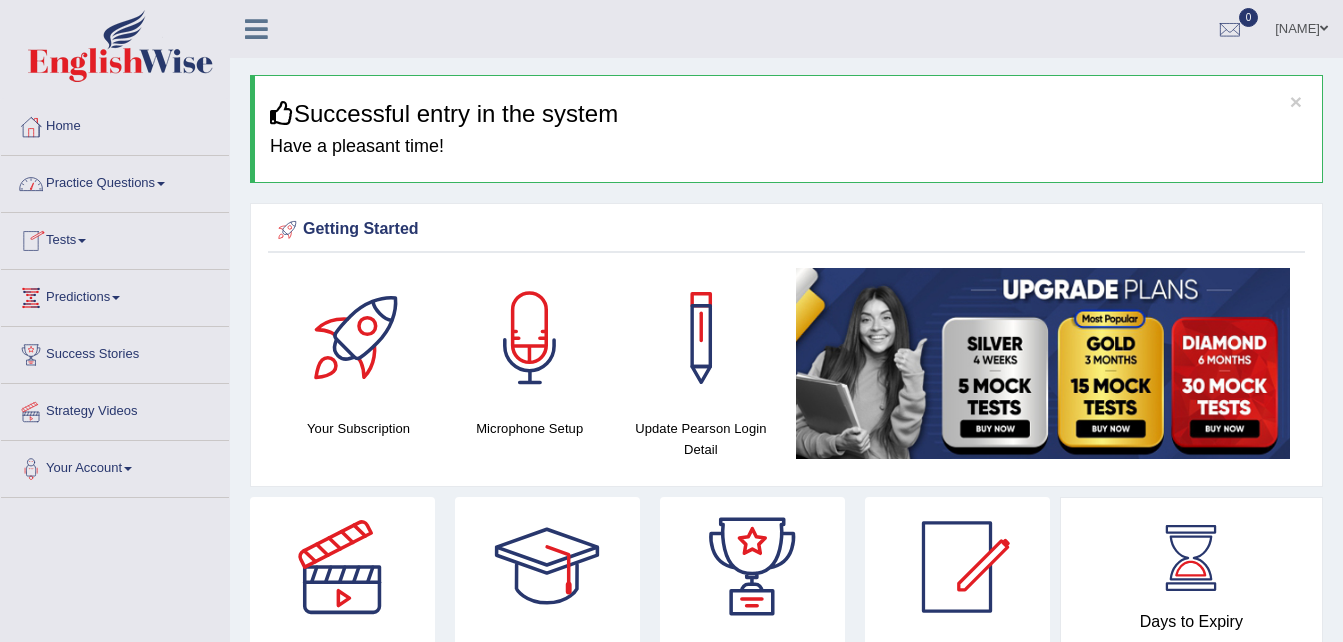 click at bounding box center [161, 184] 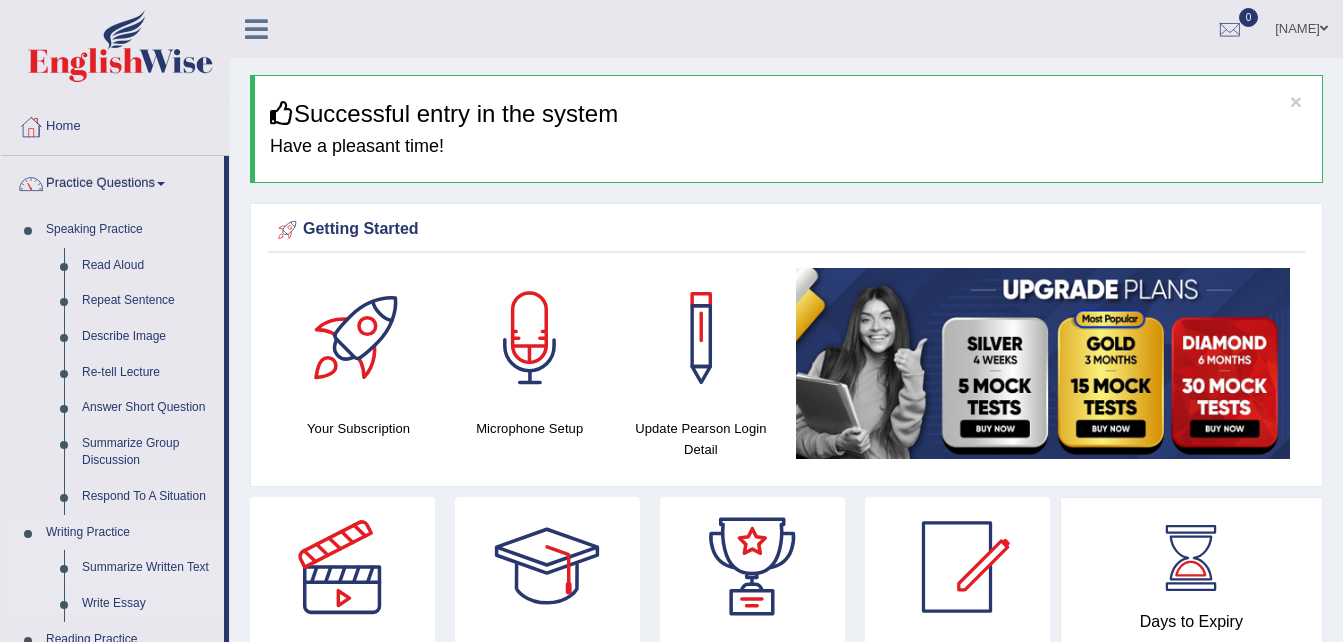 click on "Summarize Written Text" at bounding box center [148, 568] 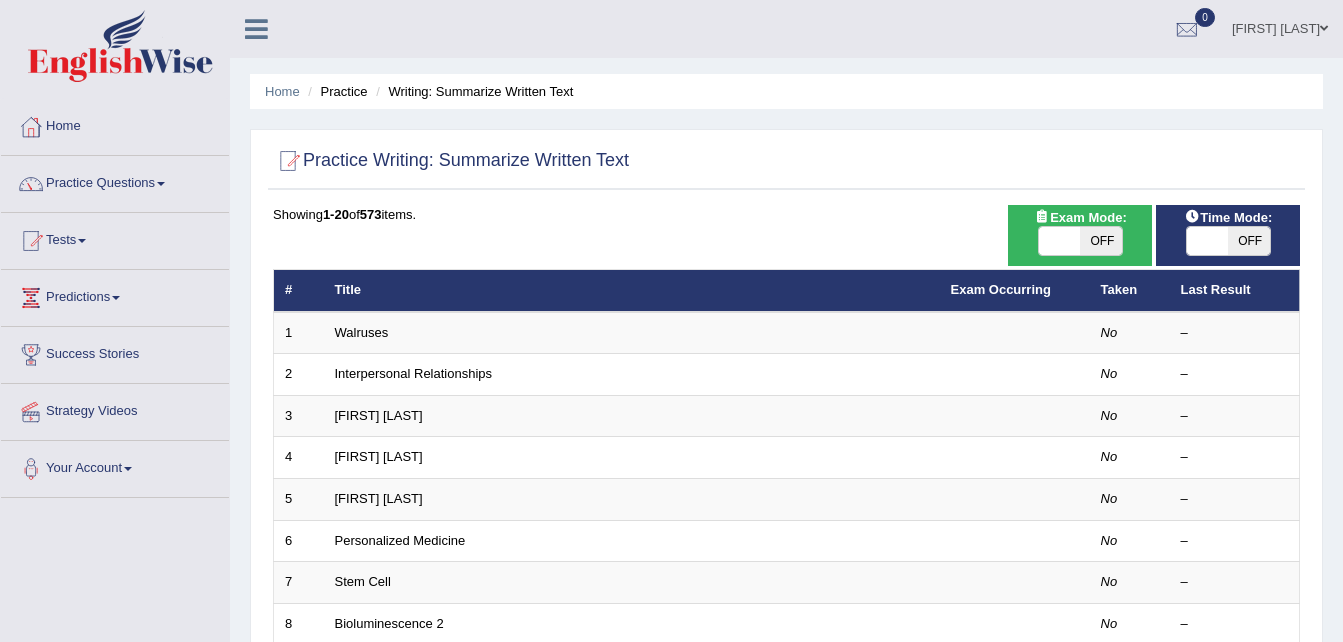 scroll, scrollTop: 0, scrollLeft: 0, axis: both 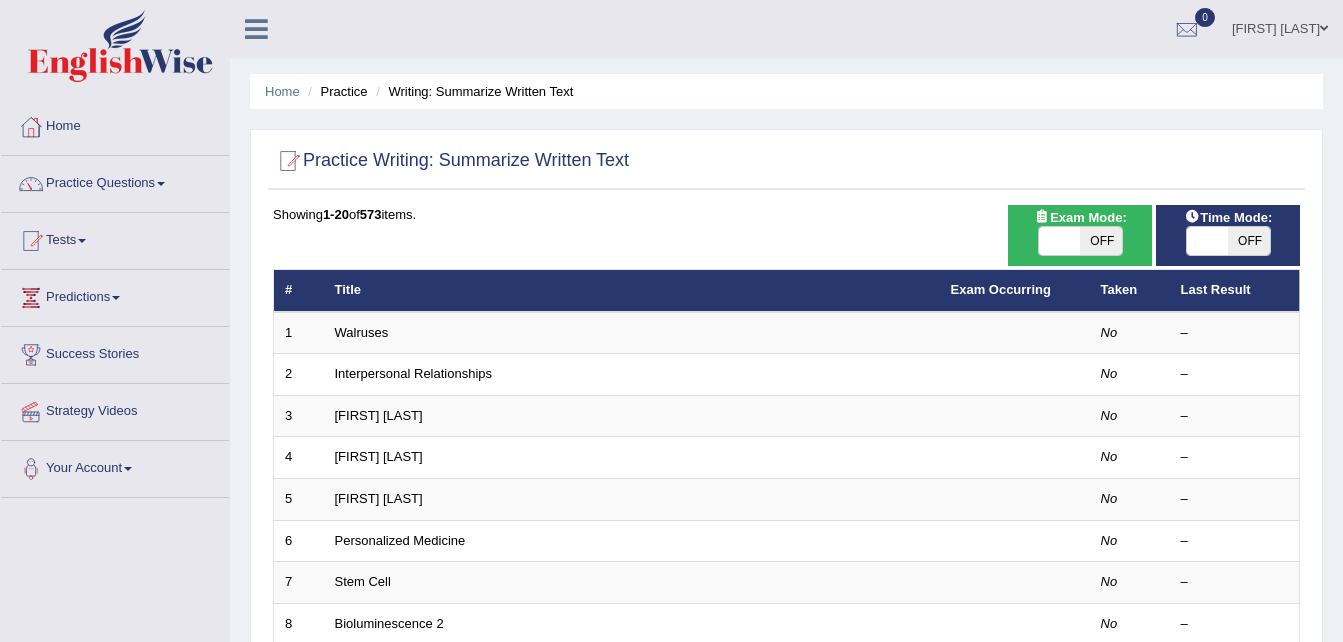 click on "OFF" at bounding box center (1101, 241) 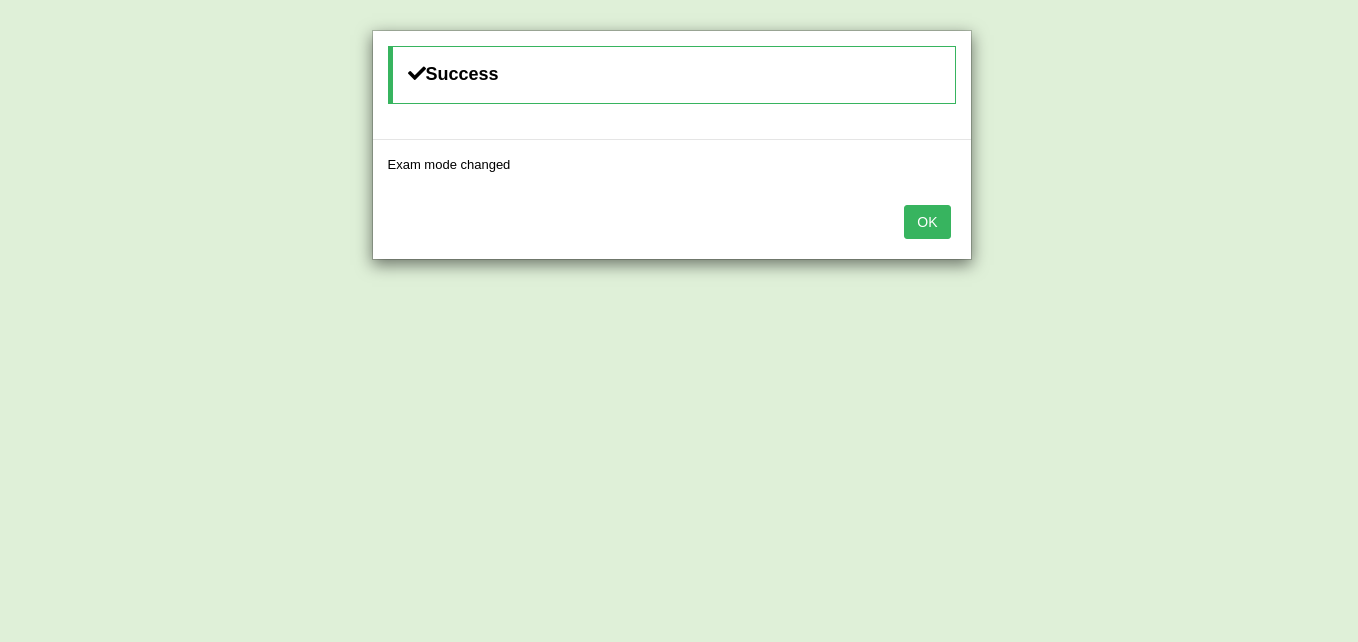 click on "OK" at bounding box center (927, 222) 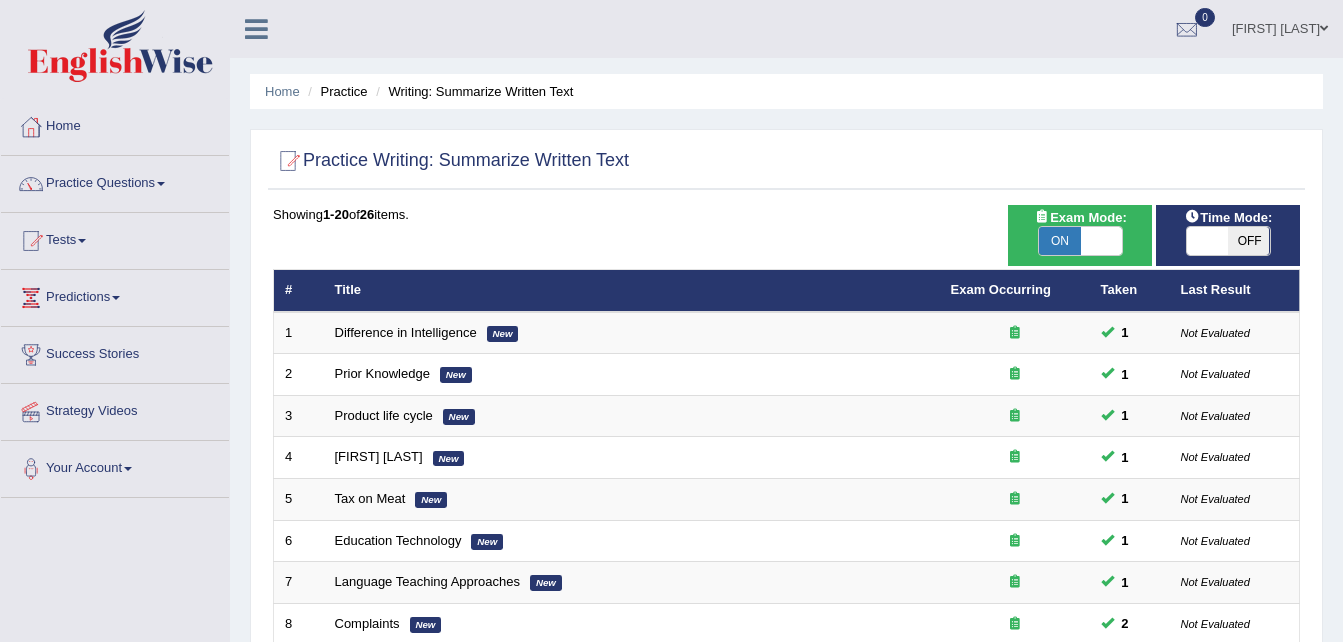 scroll, scrollTop: 0, scrollLeft: 0, axis: both 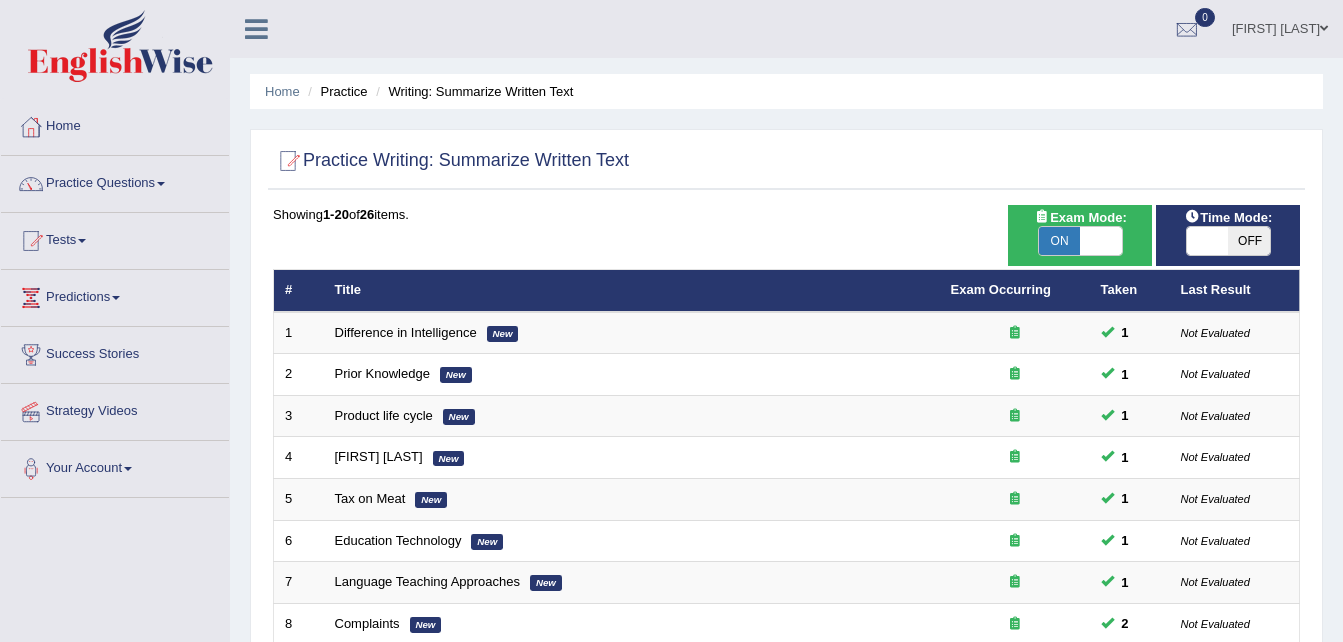 click on "OFF" at bounding box center (1249, 241) 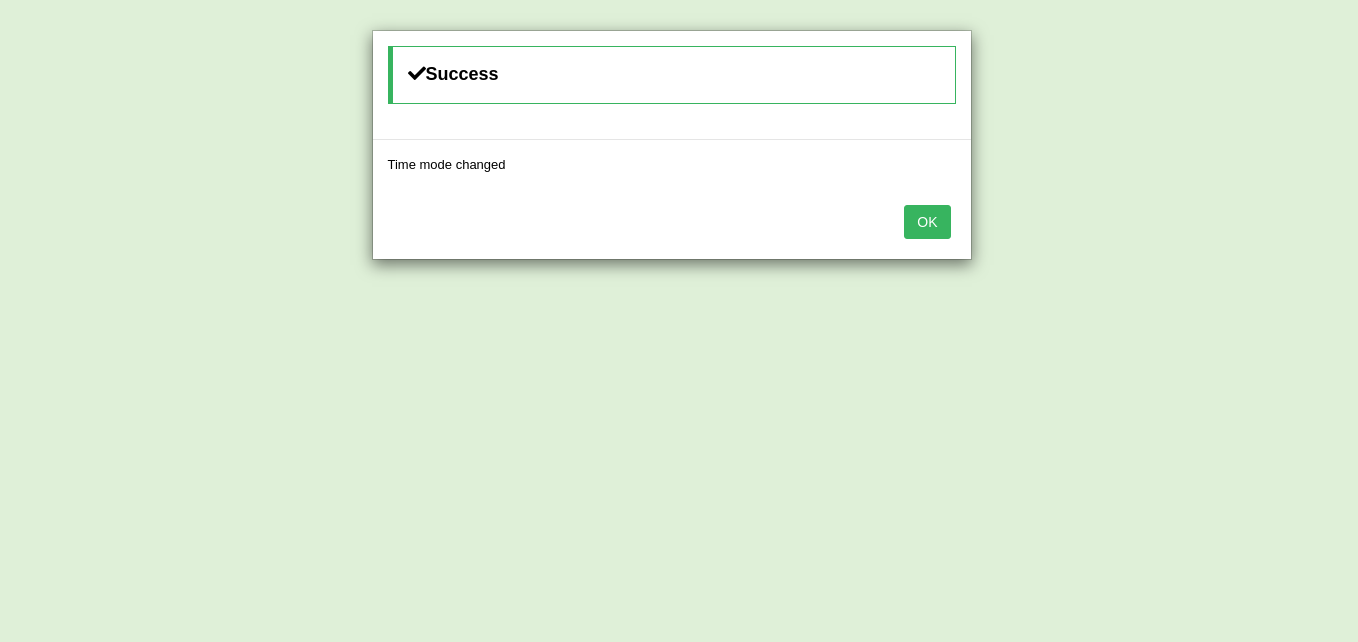 click on "OK" at bounding box center (927, 222) 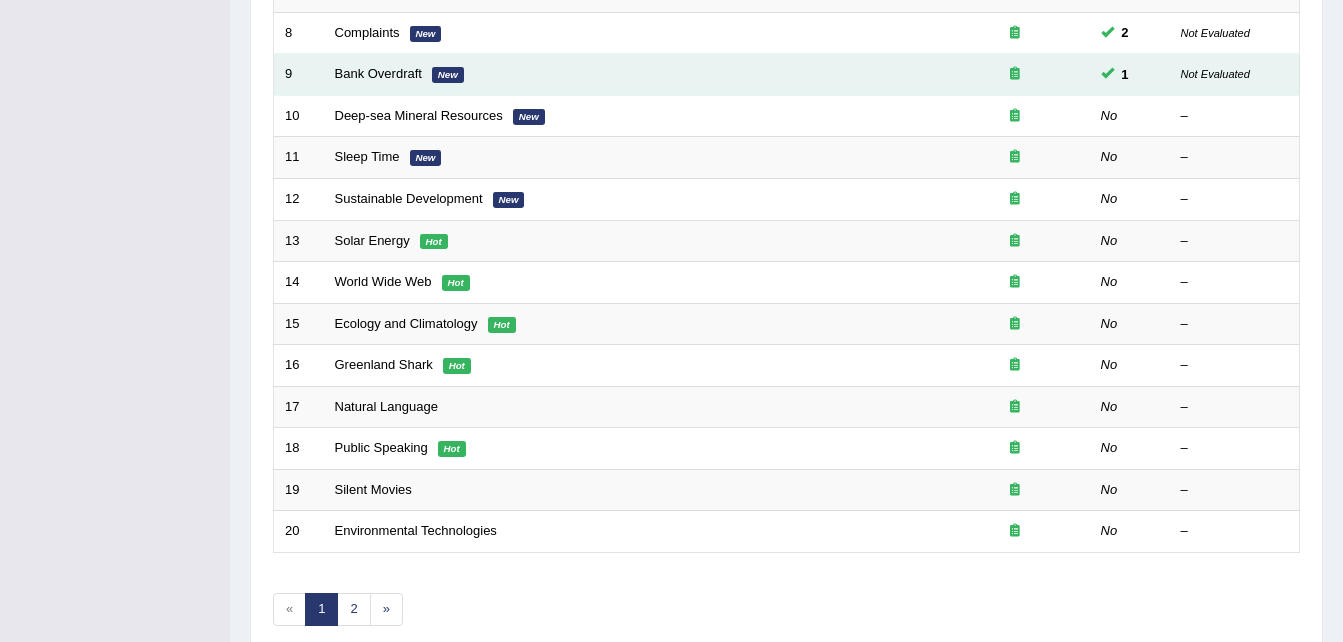 scroll, scrollTop: 600, scrollLeft: 0, axis: vertical 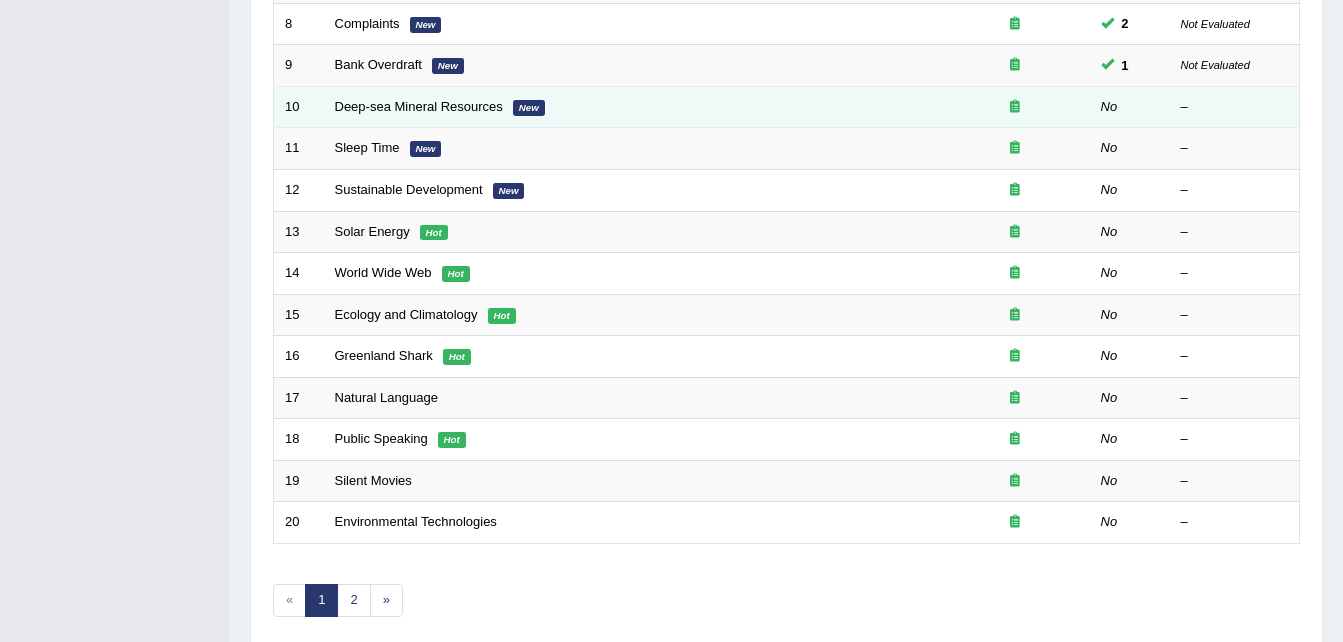 click on "Deep-sea Mineral Resources New" at bounding box center [632, 107] 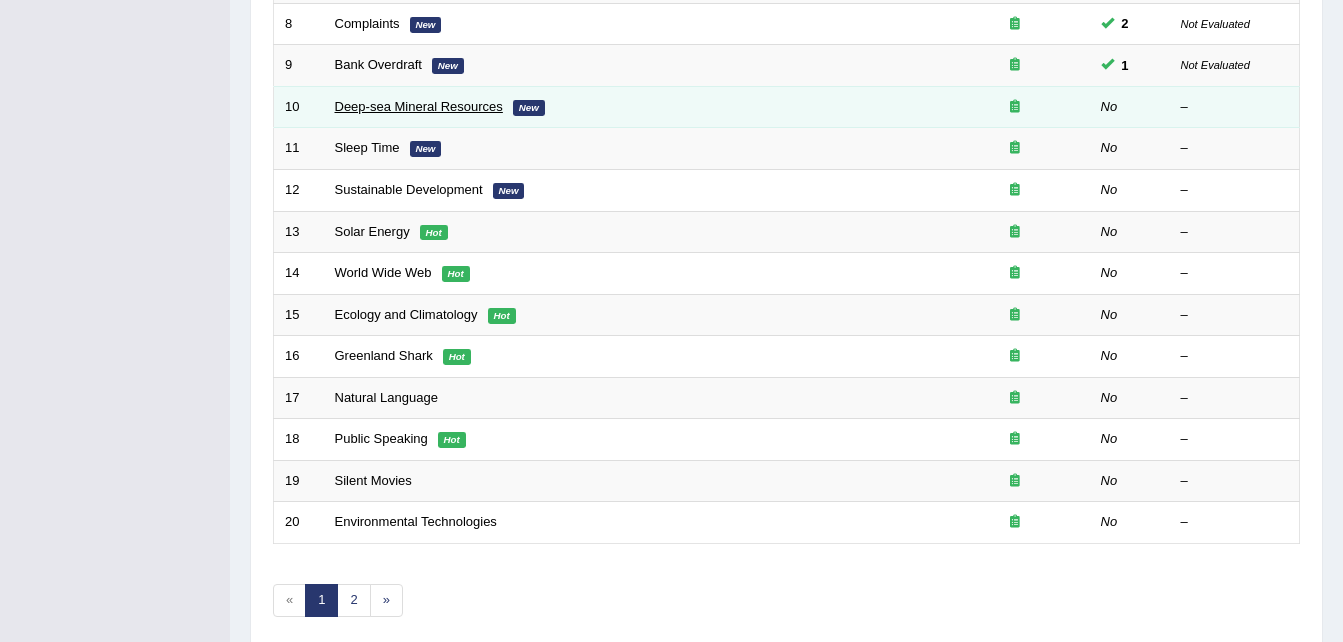 click on "Deep-sea Mineral Resources" at bounding box center [419, 106] 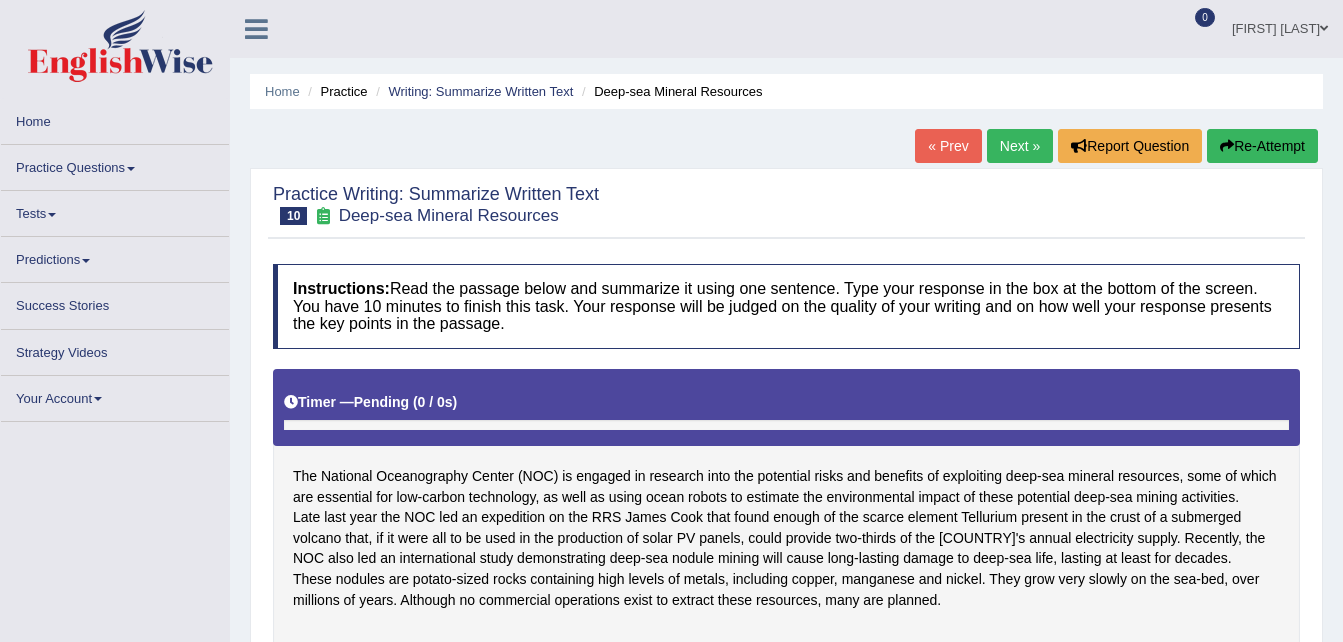 scroll, scrollTop: 0, scrollLeft: 0, axis: both 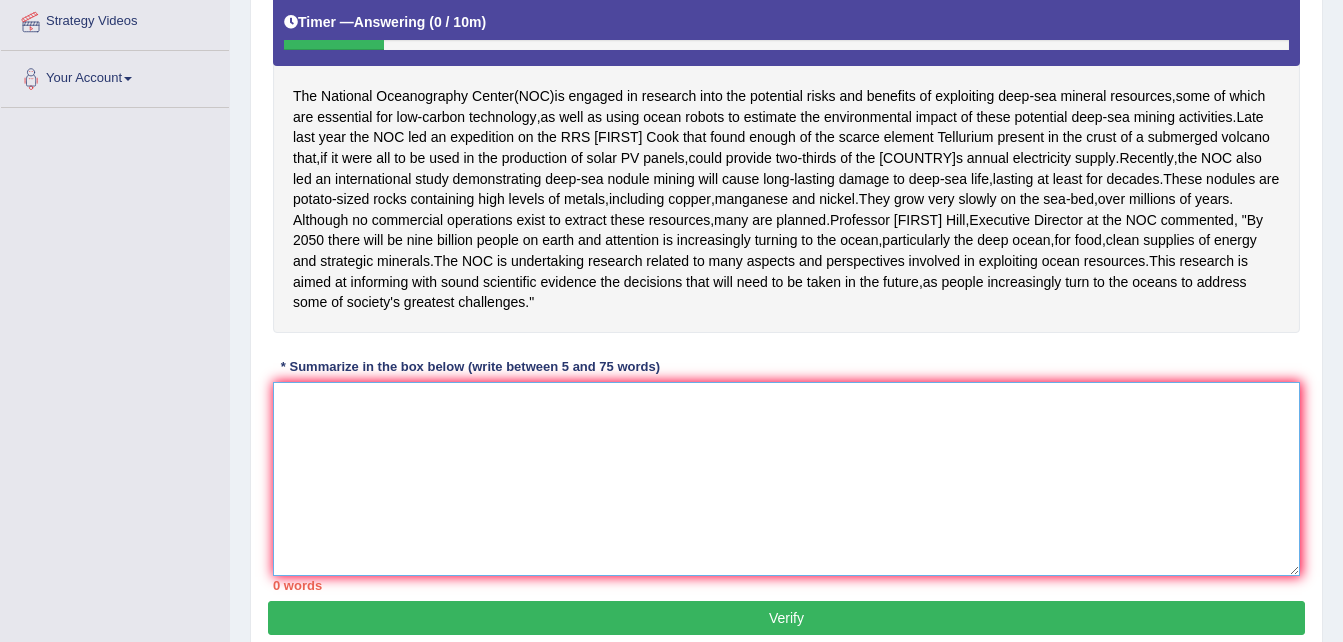 click at bounding box center (786, 479) 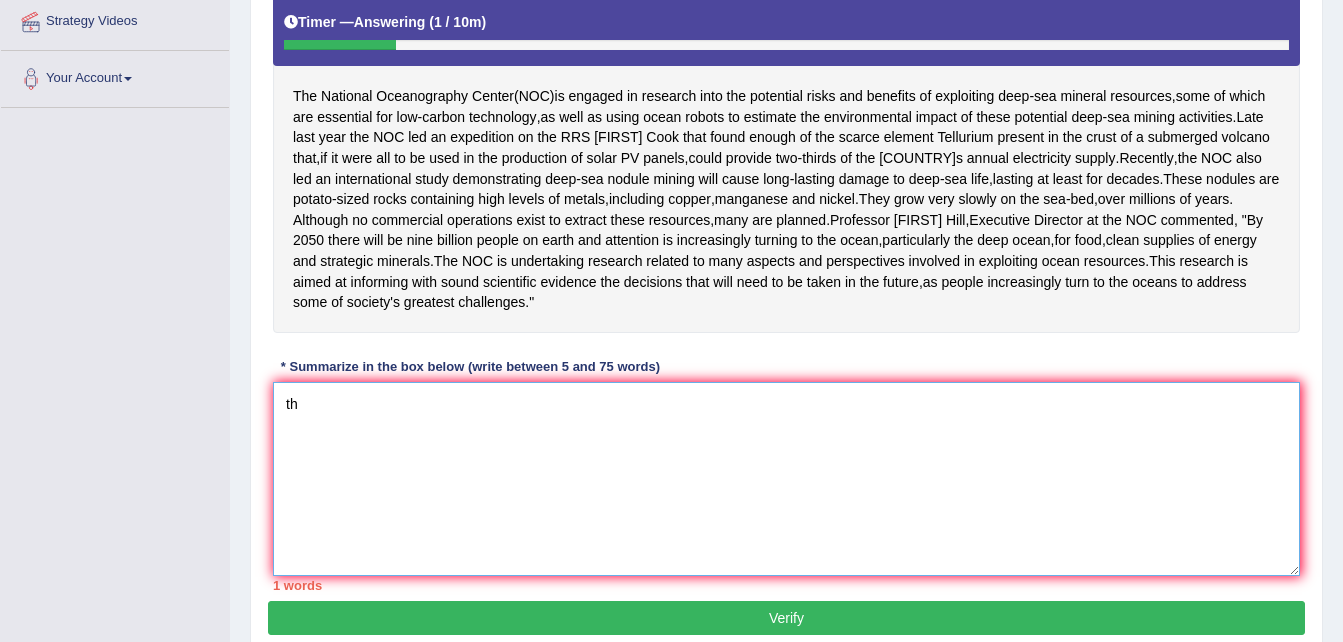 type on "t" 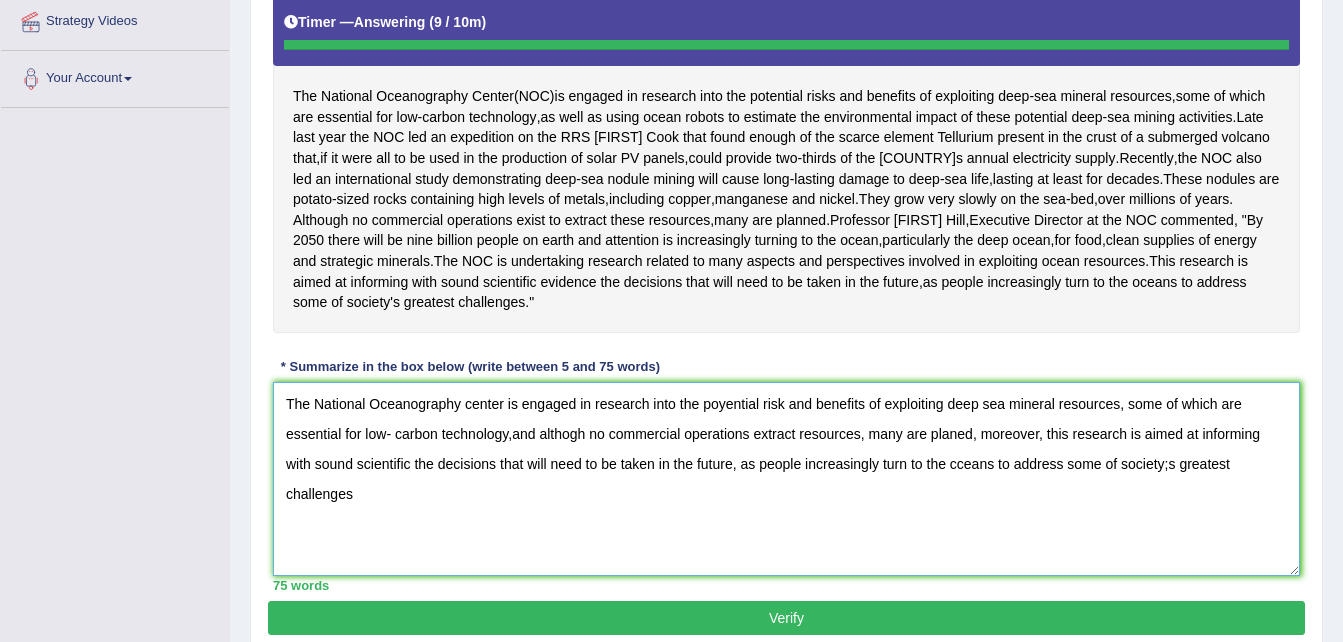 type on "The National Oceanography center is engaged in research into the poyential risk and benefits of exploiting deep sea mineral resources, some of which are essential for low- carbon technology,and althogh no commercial operations extract resources, many are planed, moreover, this research is aimed at informing with sound scientific the decisions that will need to be taken in the future, as people increasingly turn to the cceans to address some of society;s greatest challenges" 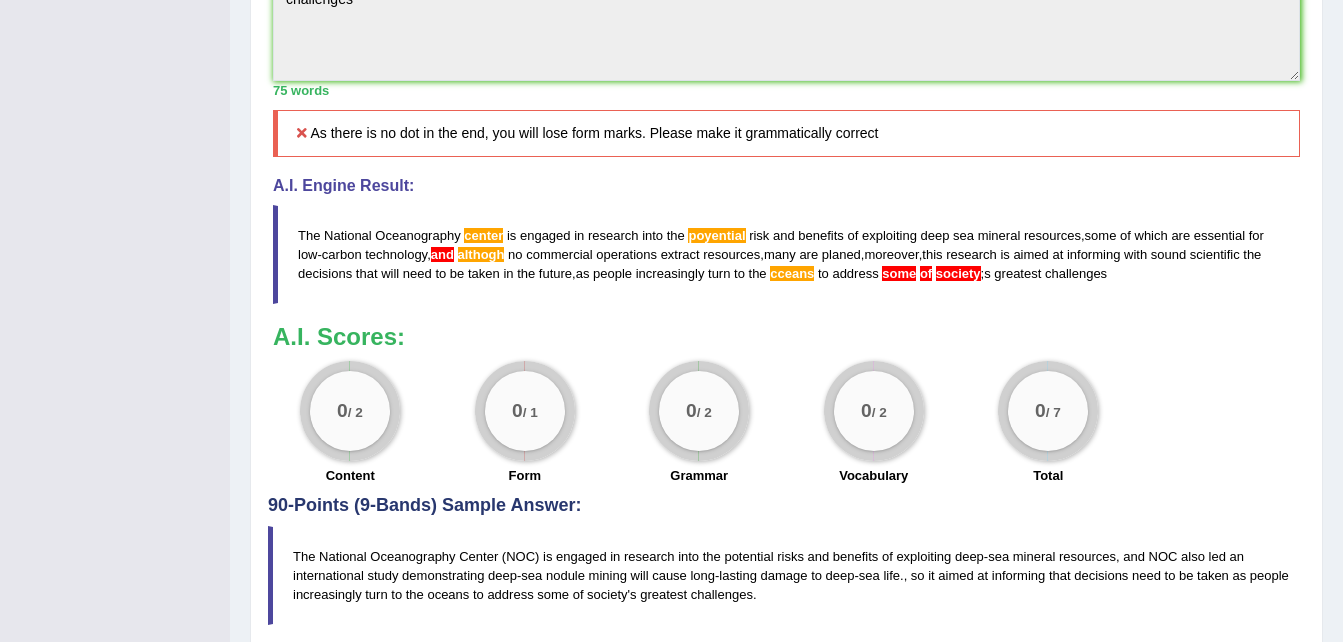 scroll, scrollTop: 956, scrollLeft: 0, axis: vertical 